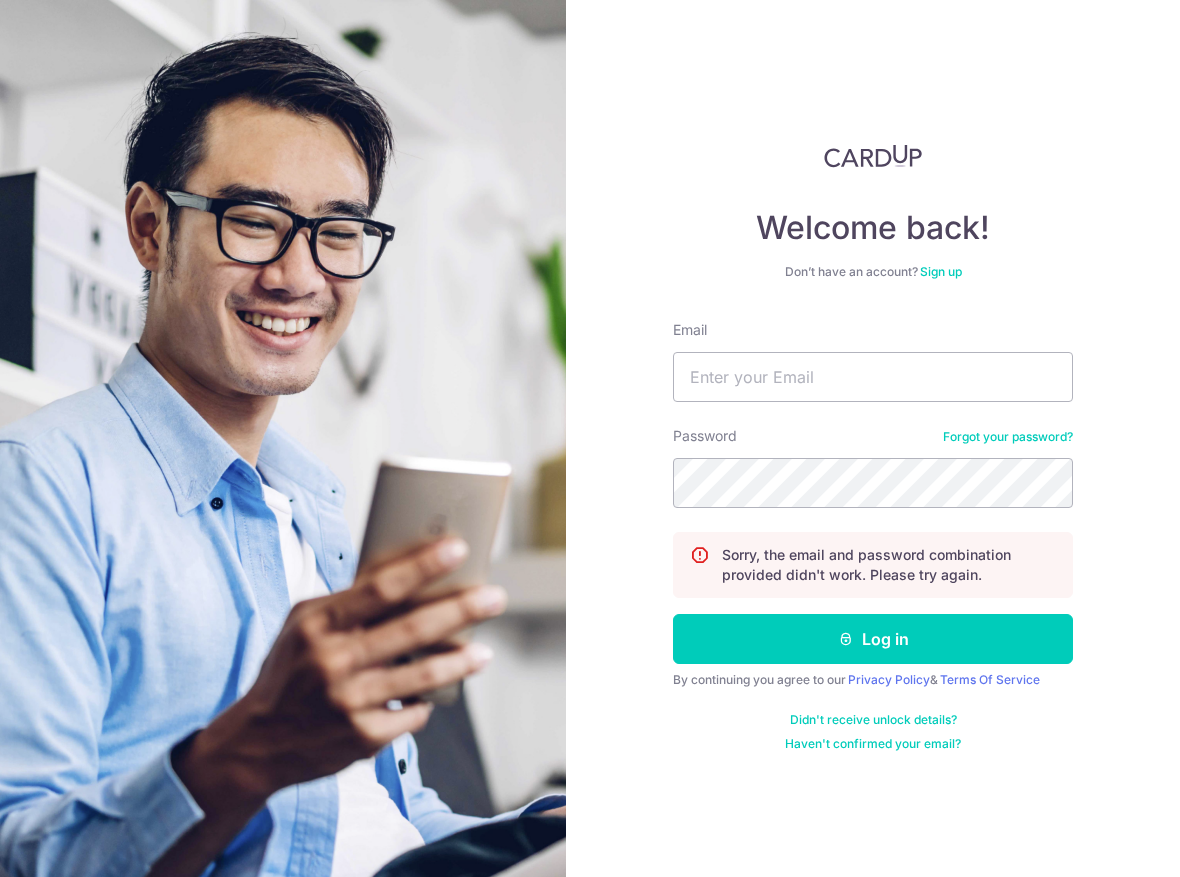 scroll, scrollTop: 0, scrollLeft: 0, axis: both 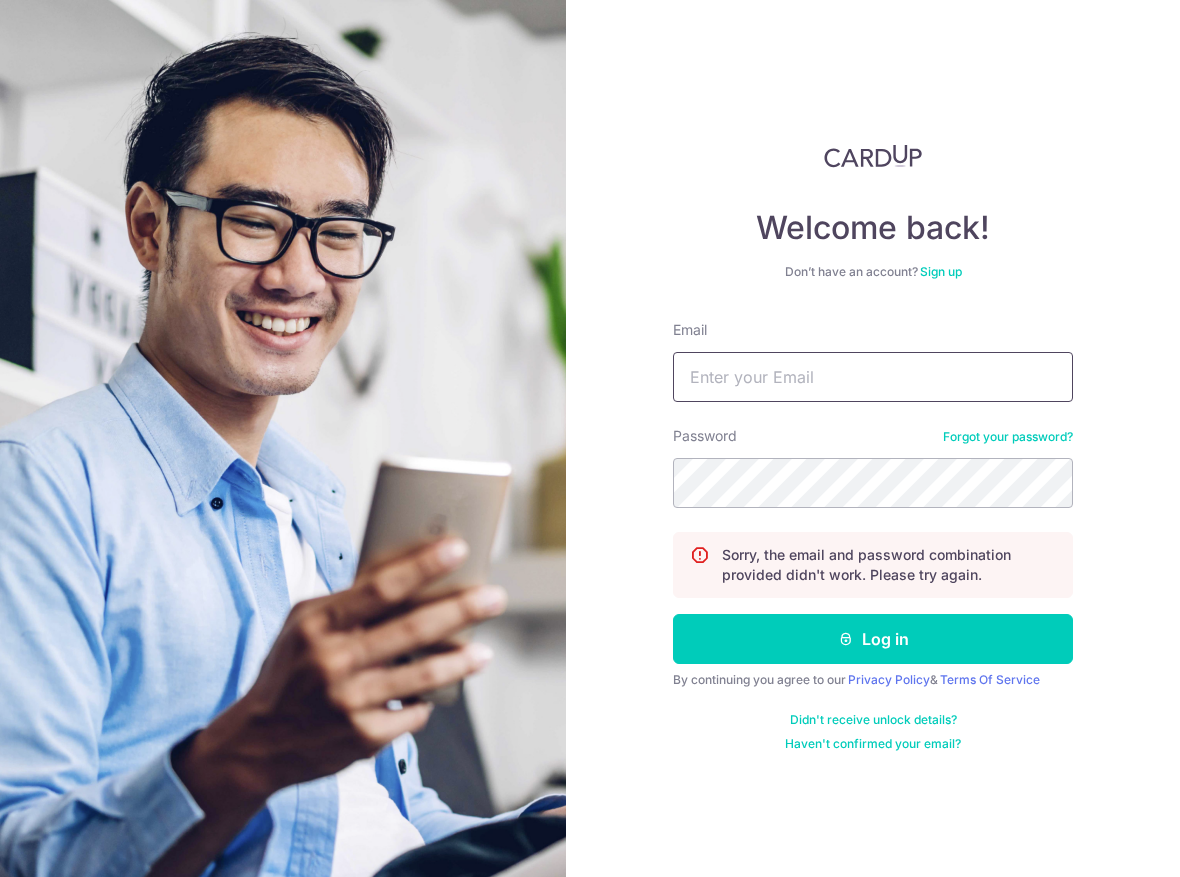 click on "Email" at bounding box center [873, 377] 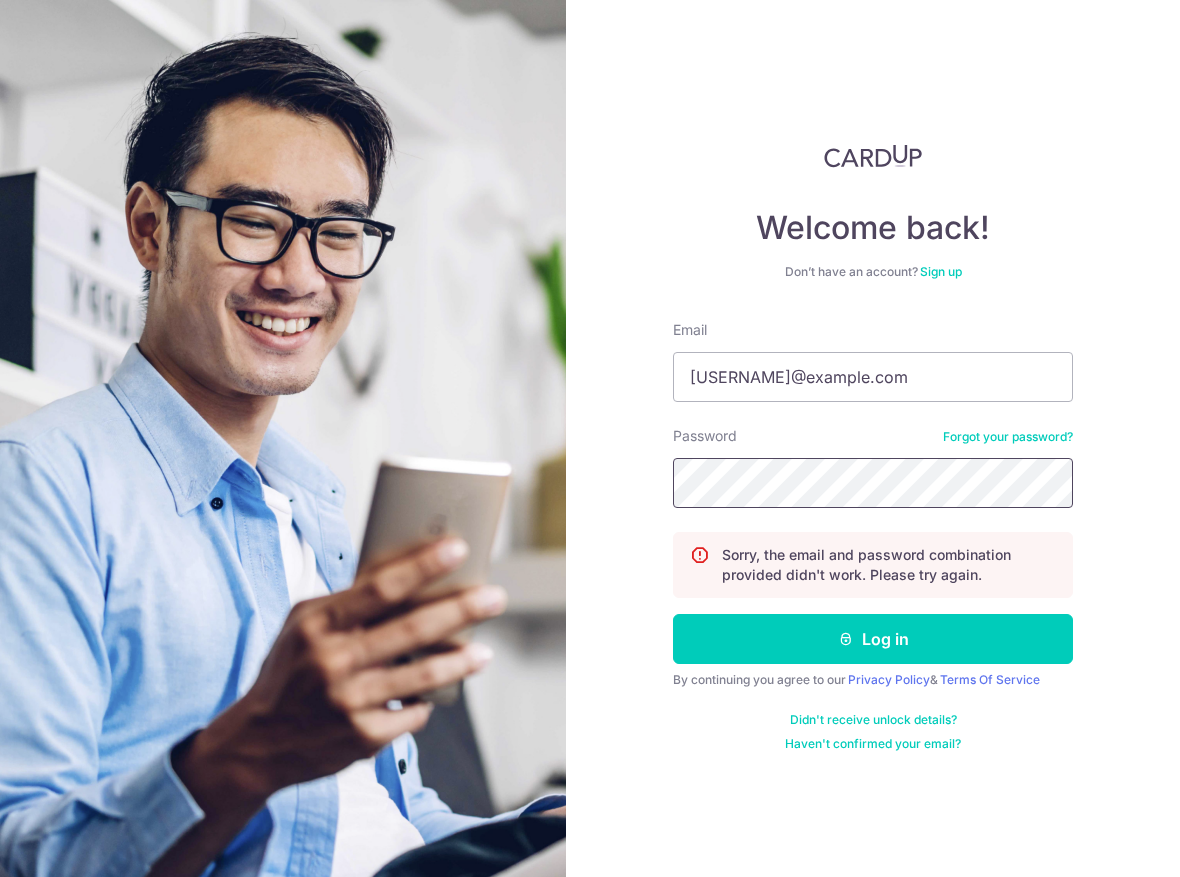 click on "Log in" at bounding box center [873, 639] 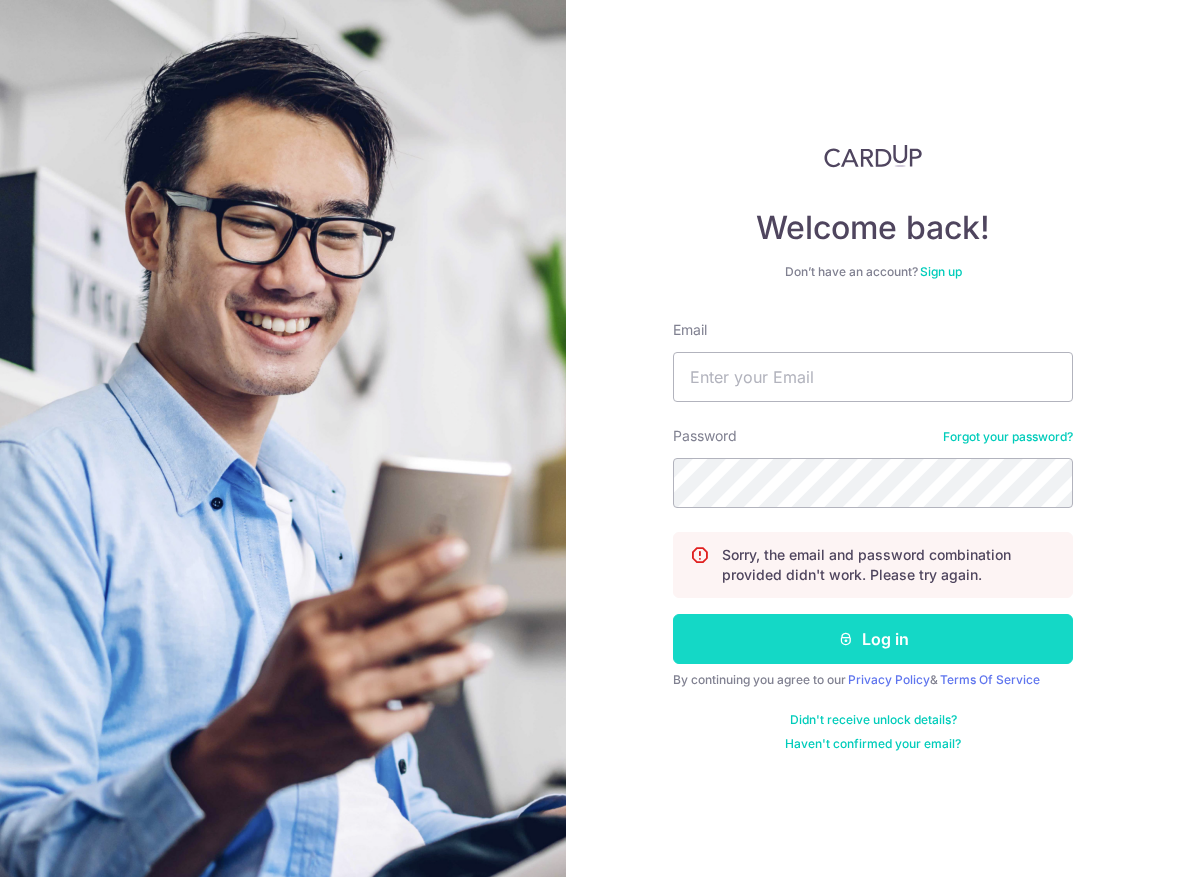 scroll, scrollTop: 0, scrollLeft: 0, axis: both 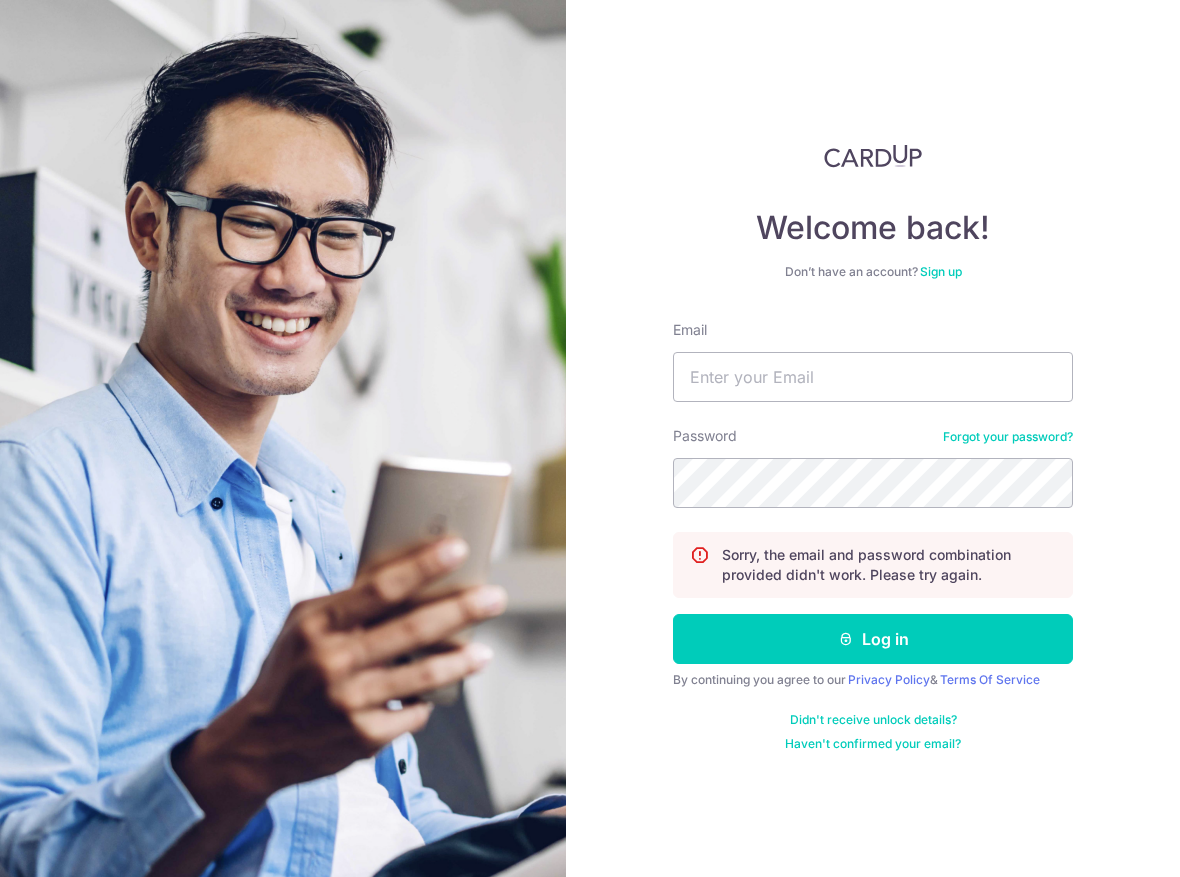 click on "Forgot your password?" at bounding box center (1008, 437) 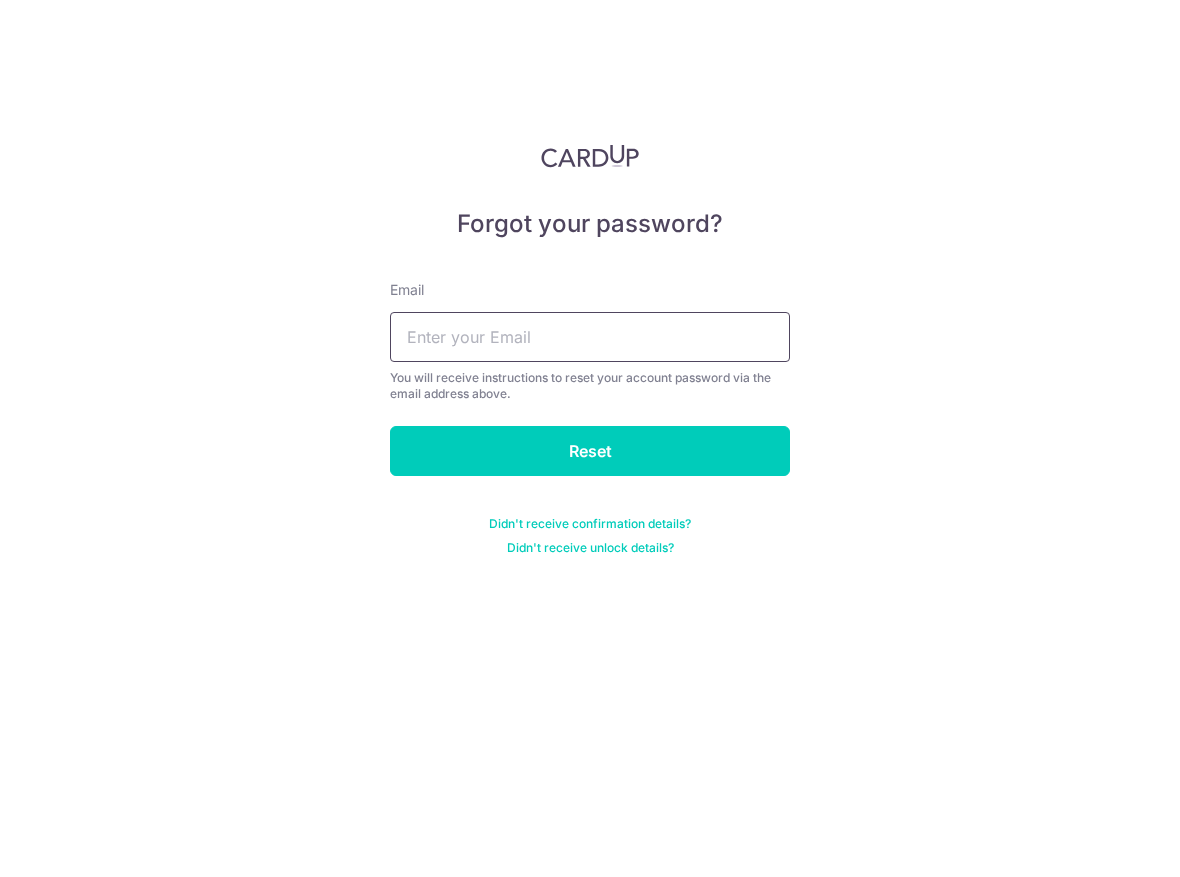 click at bounding box center (590, 337) 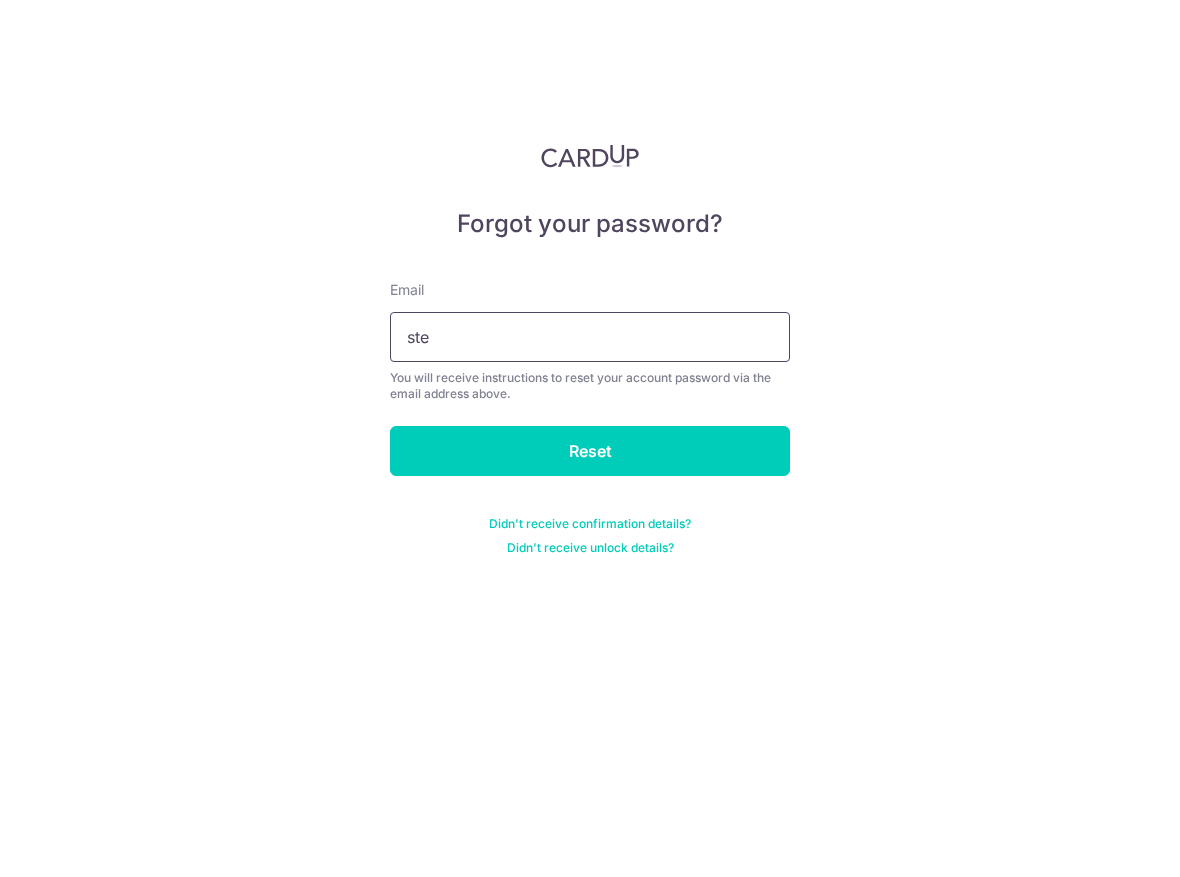 type on "[USERNAME]@[example.com]" 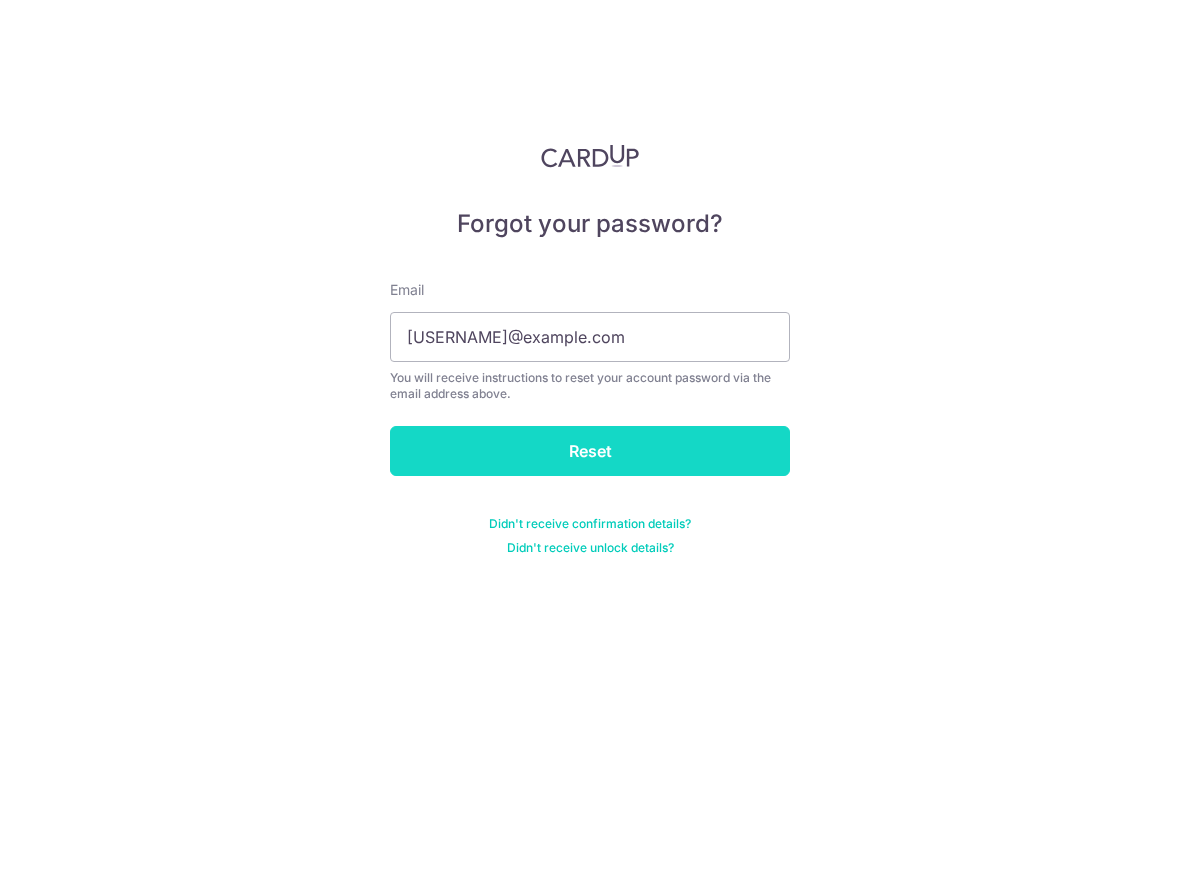 click on "Reset" at bounding box center (590, 451) 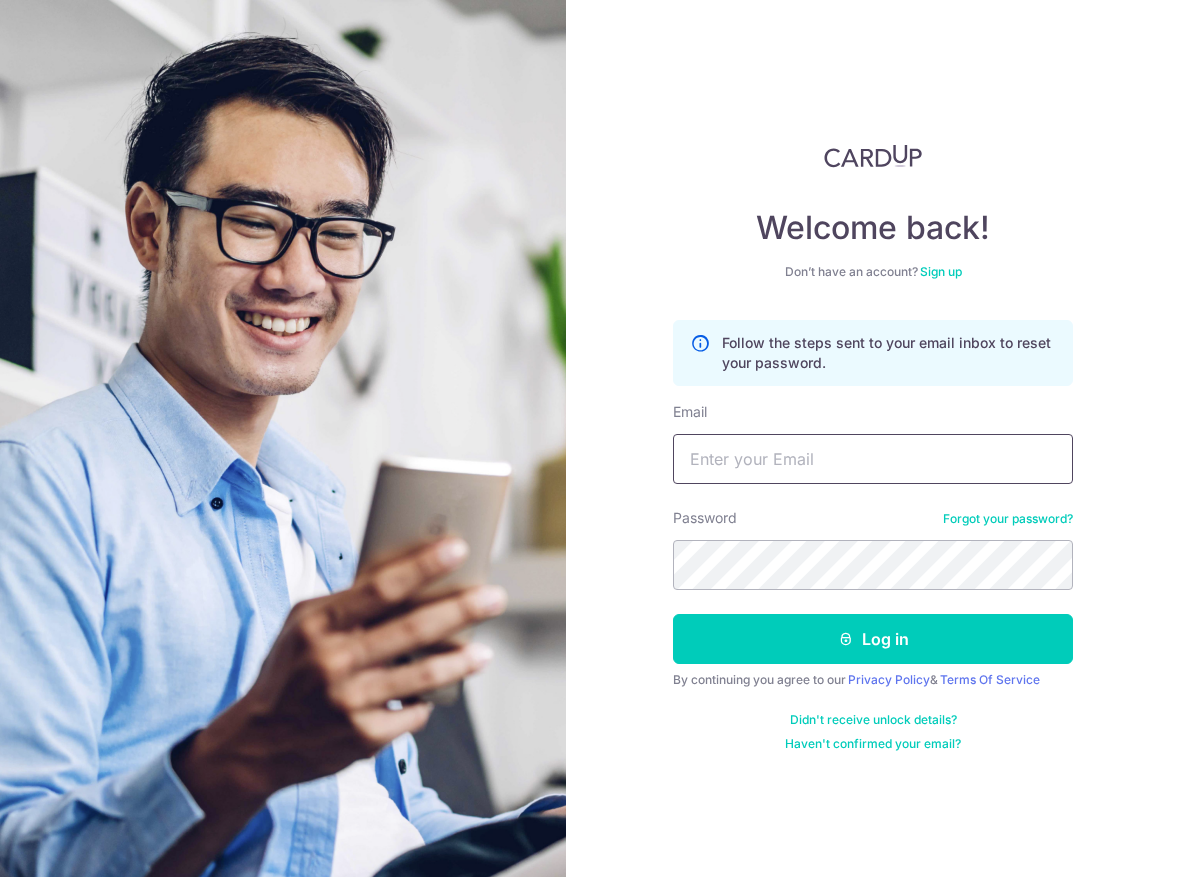 scroll, scrollTop: 0, scrollLeft: 0, axis: both 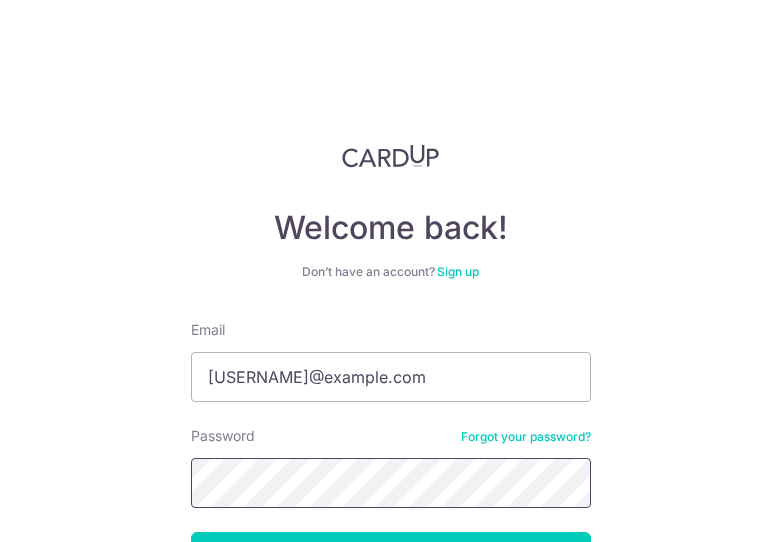 click on "Log in" at bounding box center [391, 557] 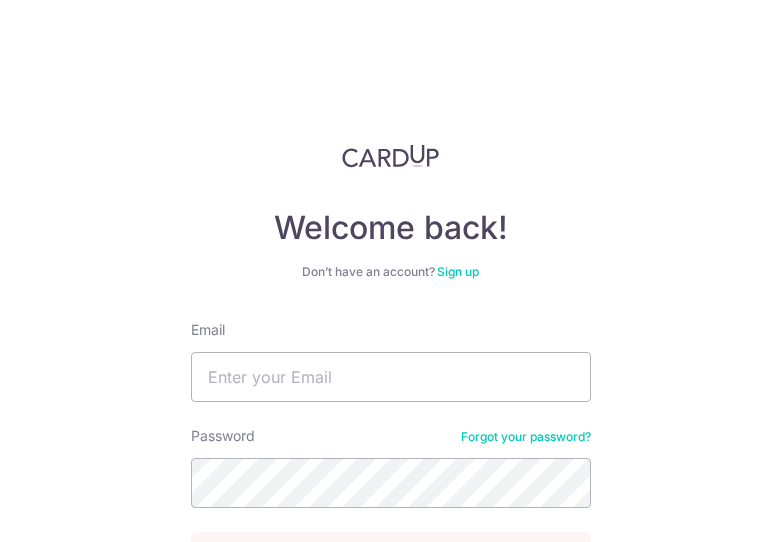 scroll, scrollTop: 0, scrollLeft: 0, axis: both 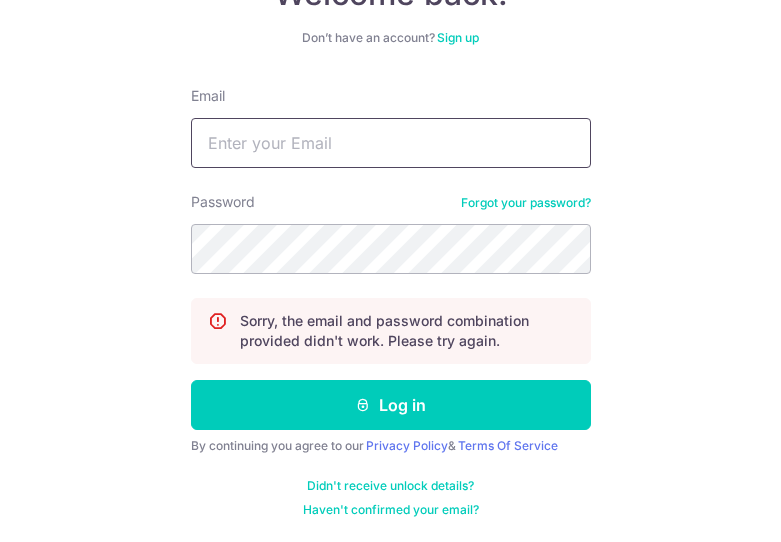 click on "Email" at bounding box center (391, 143) 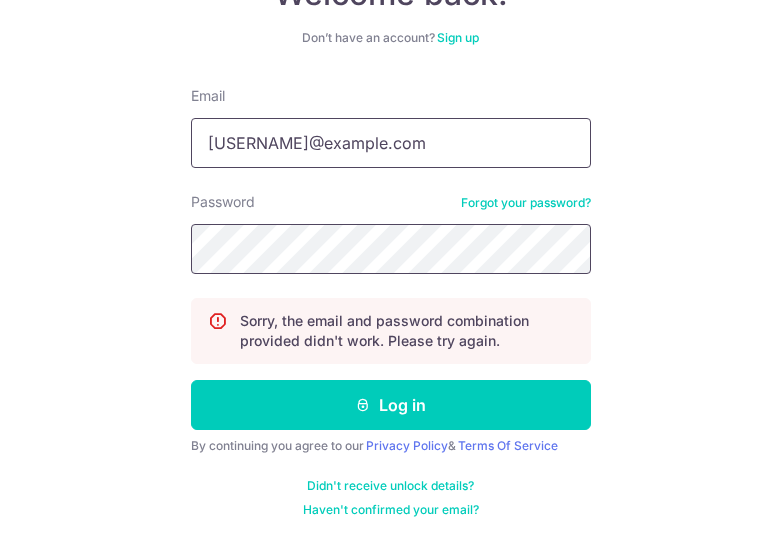 click on "Log in" at bounding box center (391, 405) 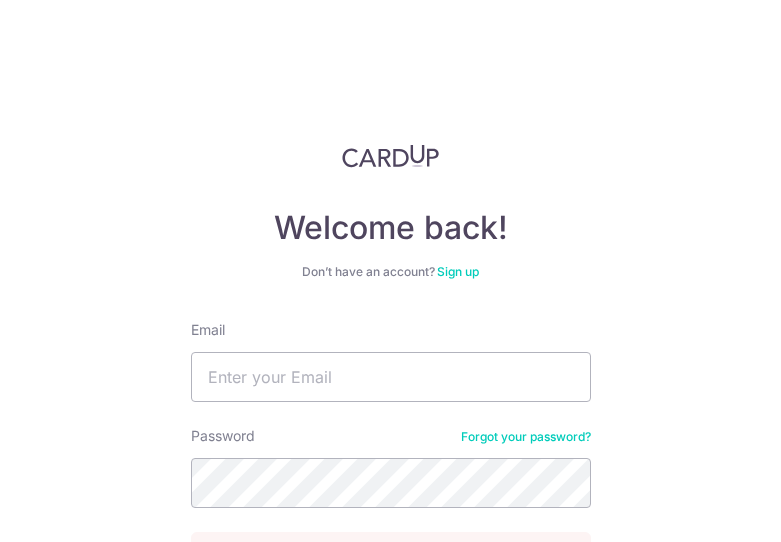 scroll, scrollTop: 0, scrollLeft: 0, axis: both 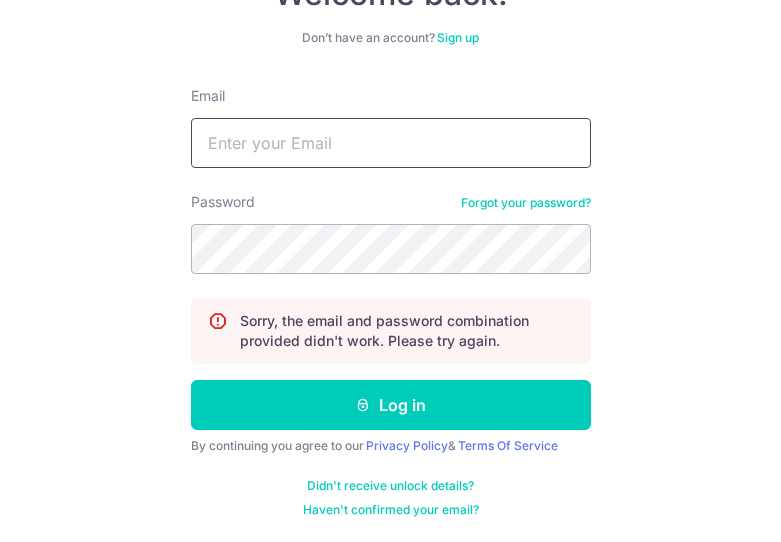 click on "Email" at bounding box center (391, 143) 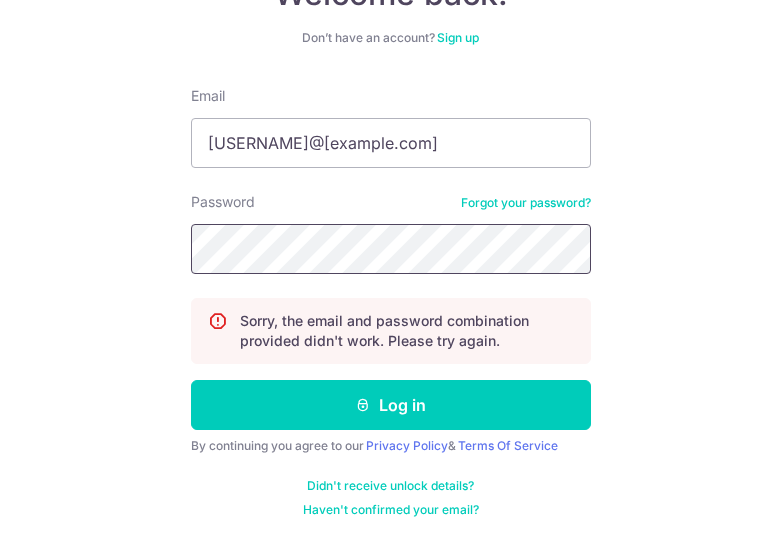 click on "Log in" at bounding box center (391, 405) 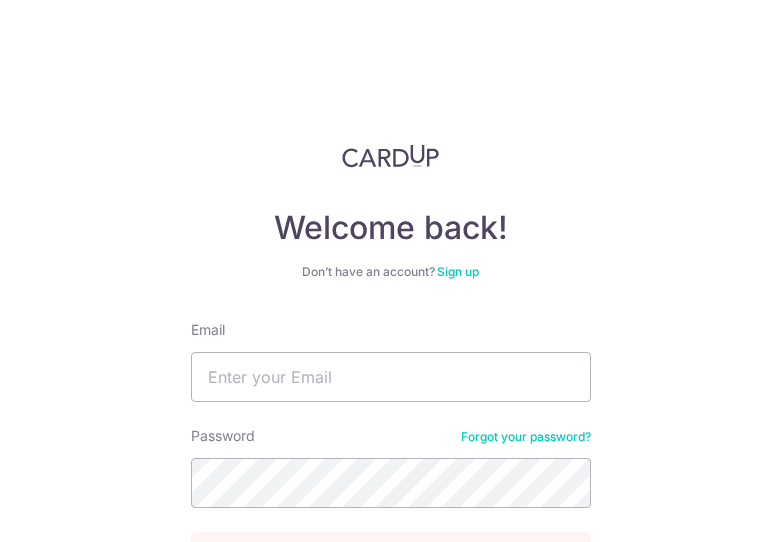 scroll, scrollTop: 0, scrollLeft: 0, axis: both 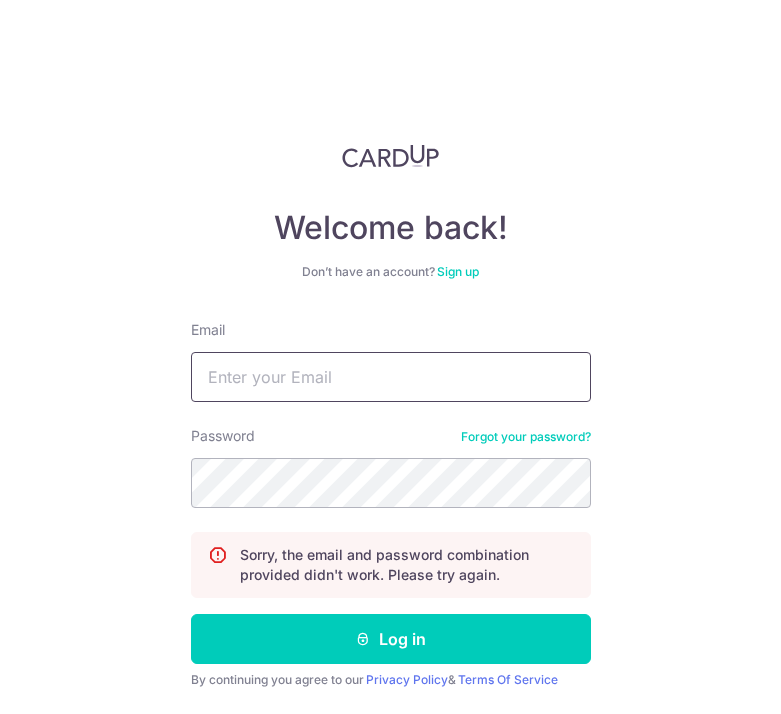 click on "Email" at bounding box center (391, 377) 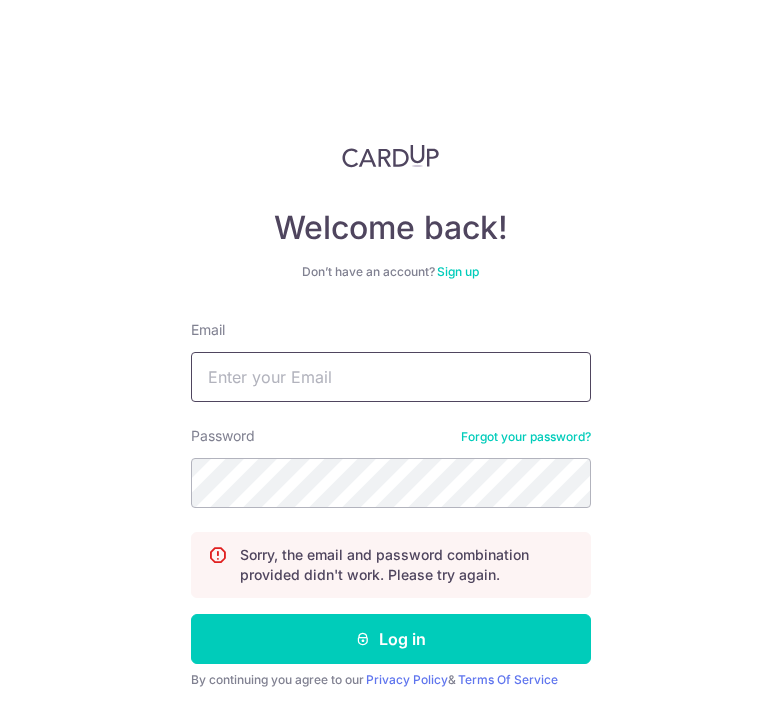 type on "stephaniecxy96@gmail.com" 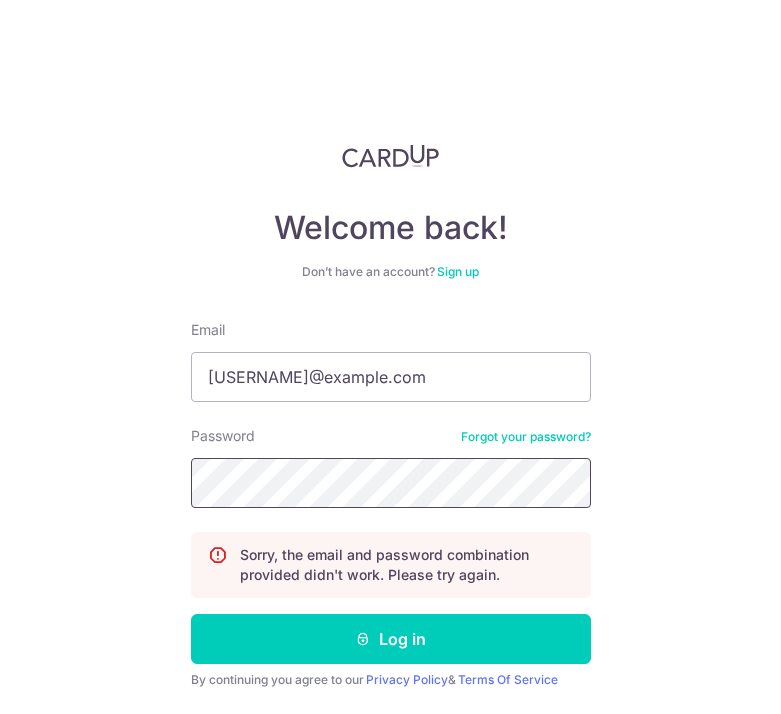 click on "Log in" at bounding box center [391, 639] 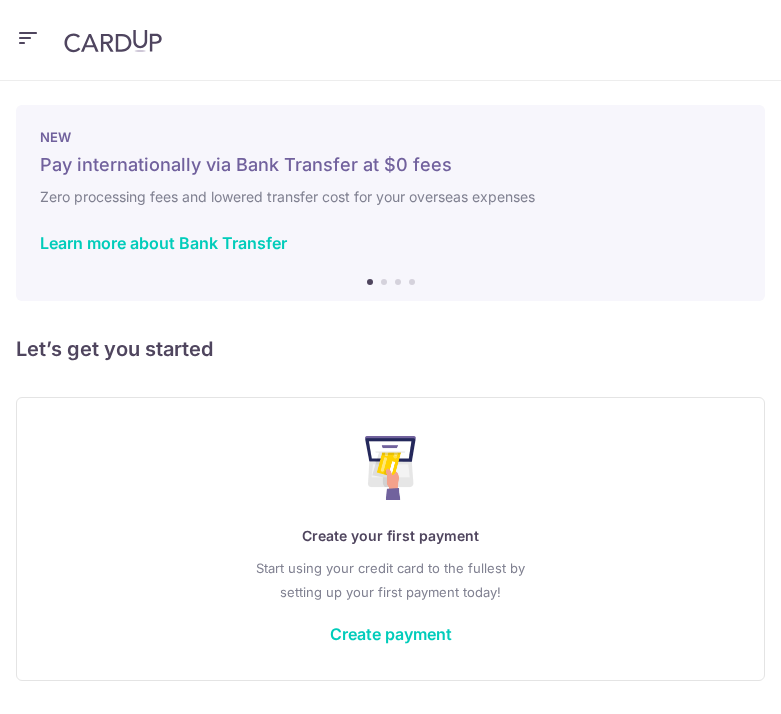 scroll, scrollTop: 0, scrollLeft: 0, axis: both 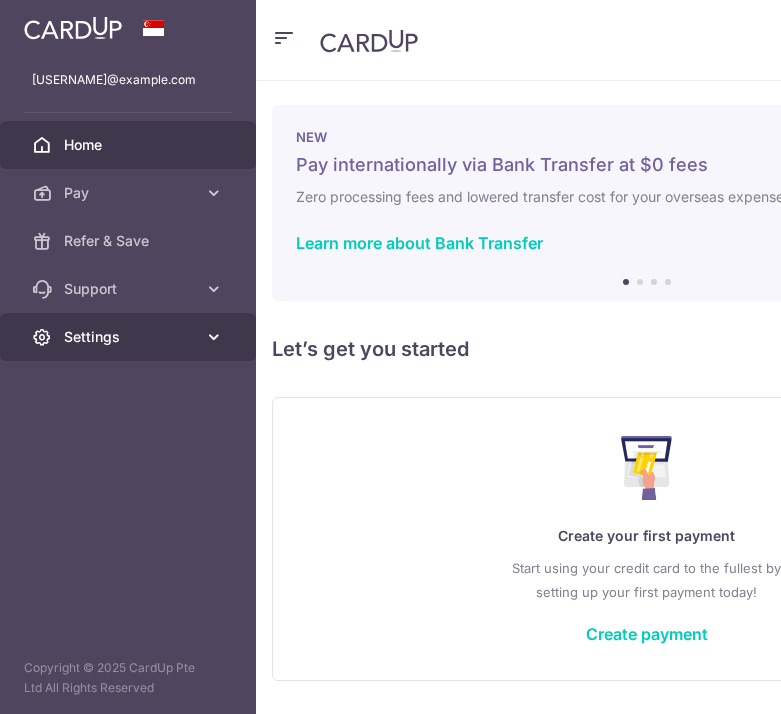 click on "Settings" at bounding box center (130, 337) 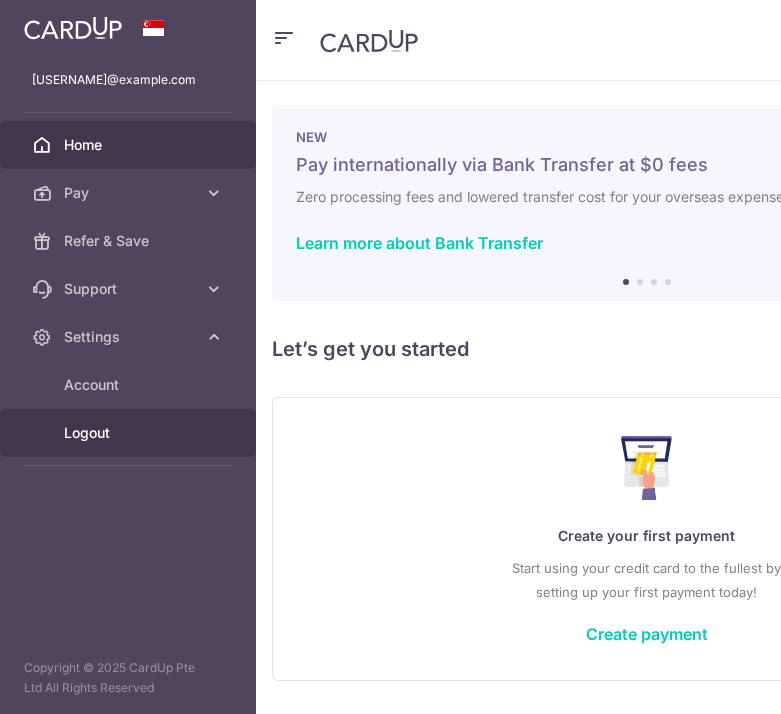 click on "Logout" at bounding box center (130, 433) 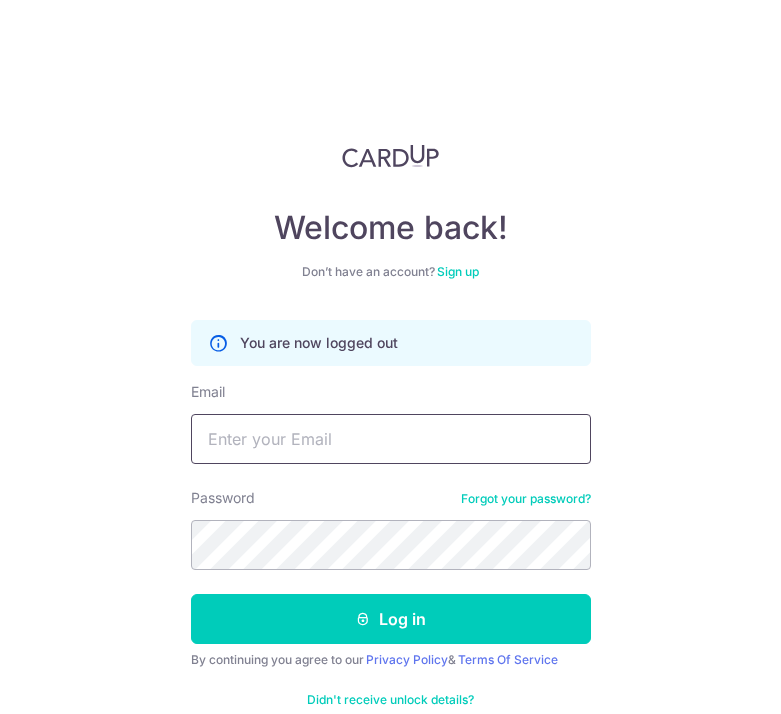 scroll, scrollTop: 0, scrollLeft: 0, axis: both 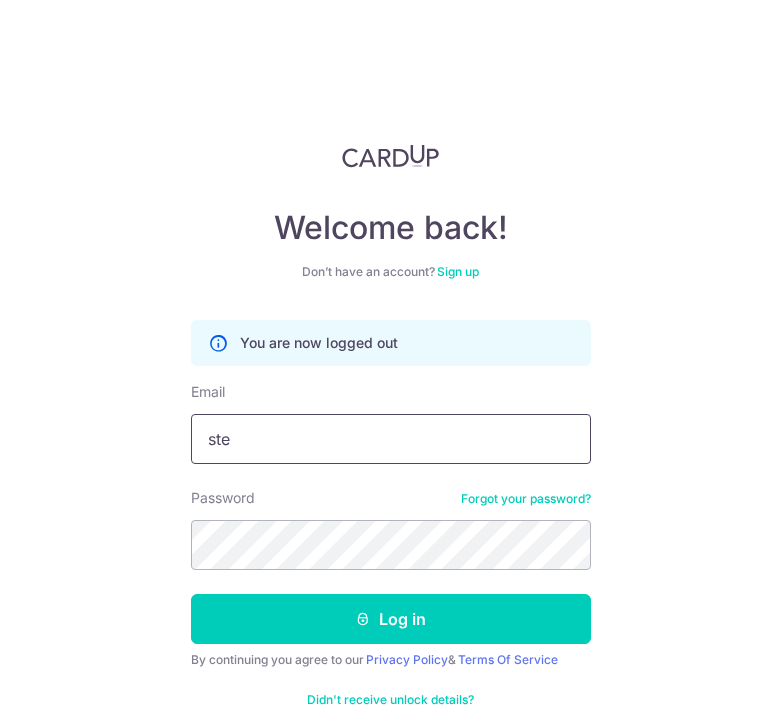 type on "stefchoy96@gmail.com" 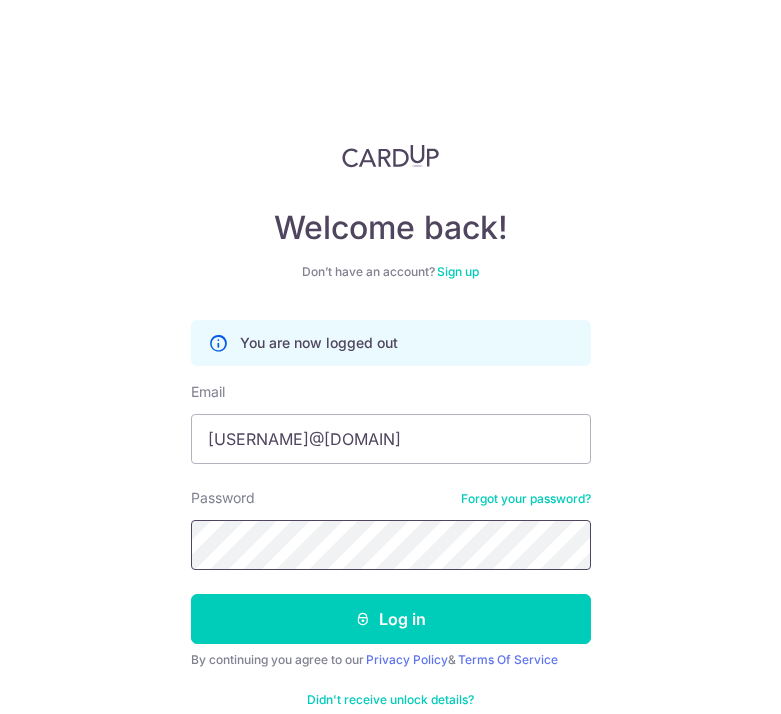 click on "Log in" at bounding box center [391, 619] 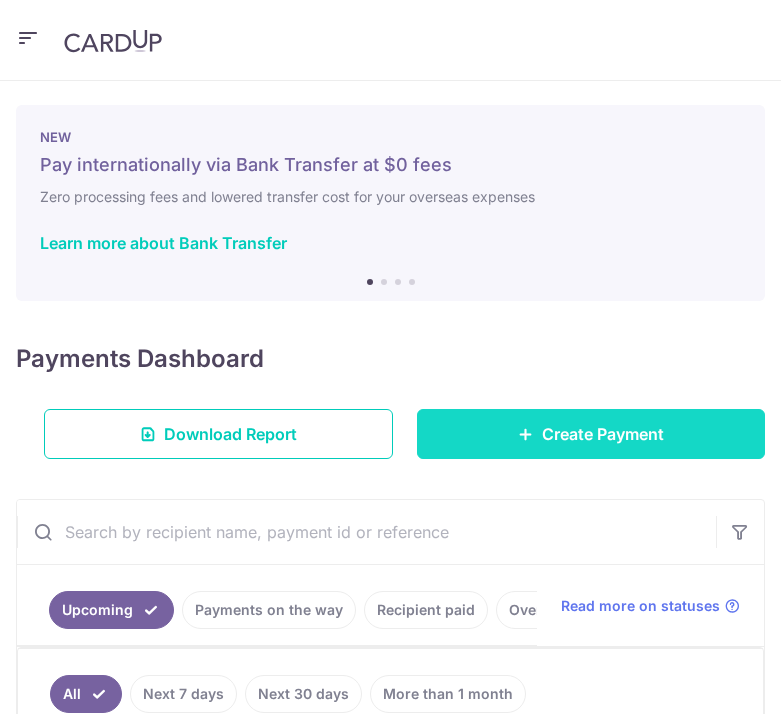 scroll, scrollTop: 0, scrollLeft: 0, axis: both 